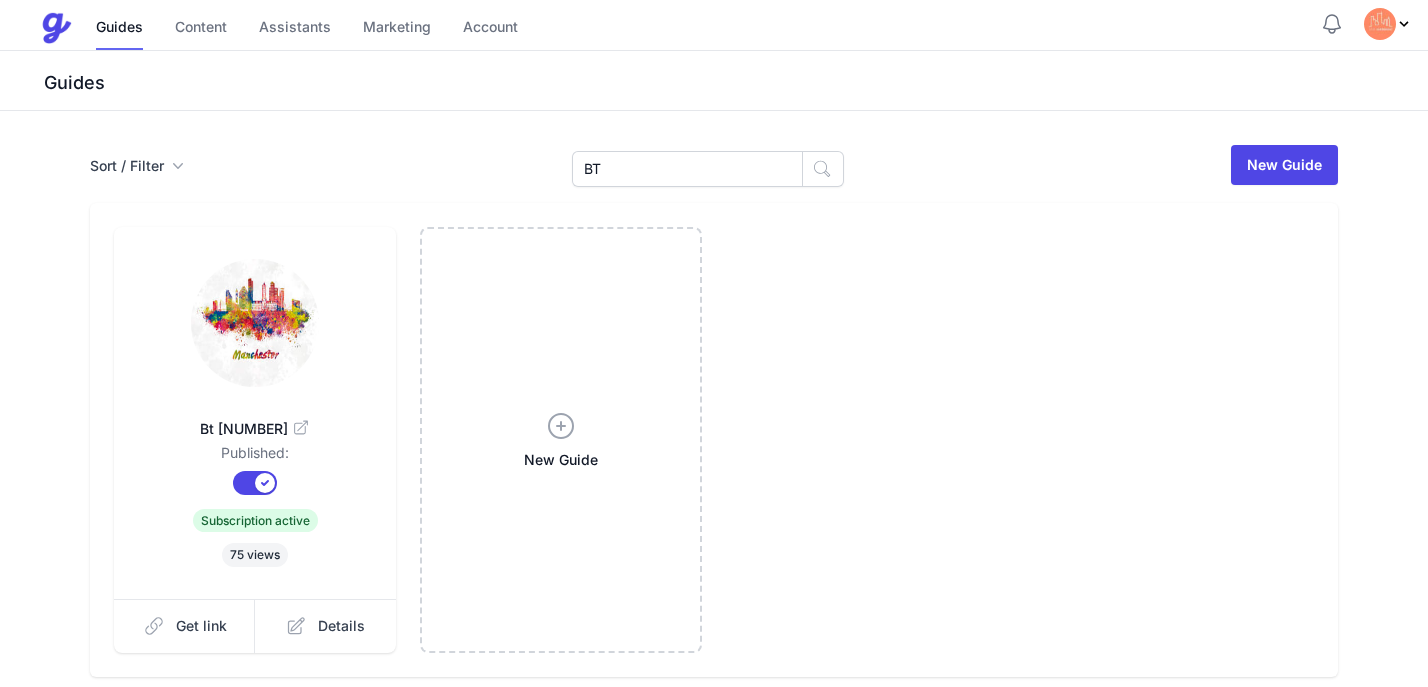 scroll, scrollTop: 0, scrollLeft: 0, axis: both 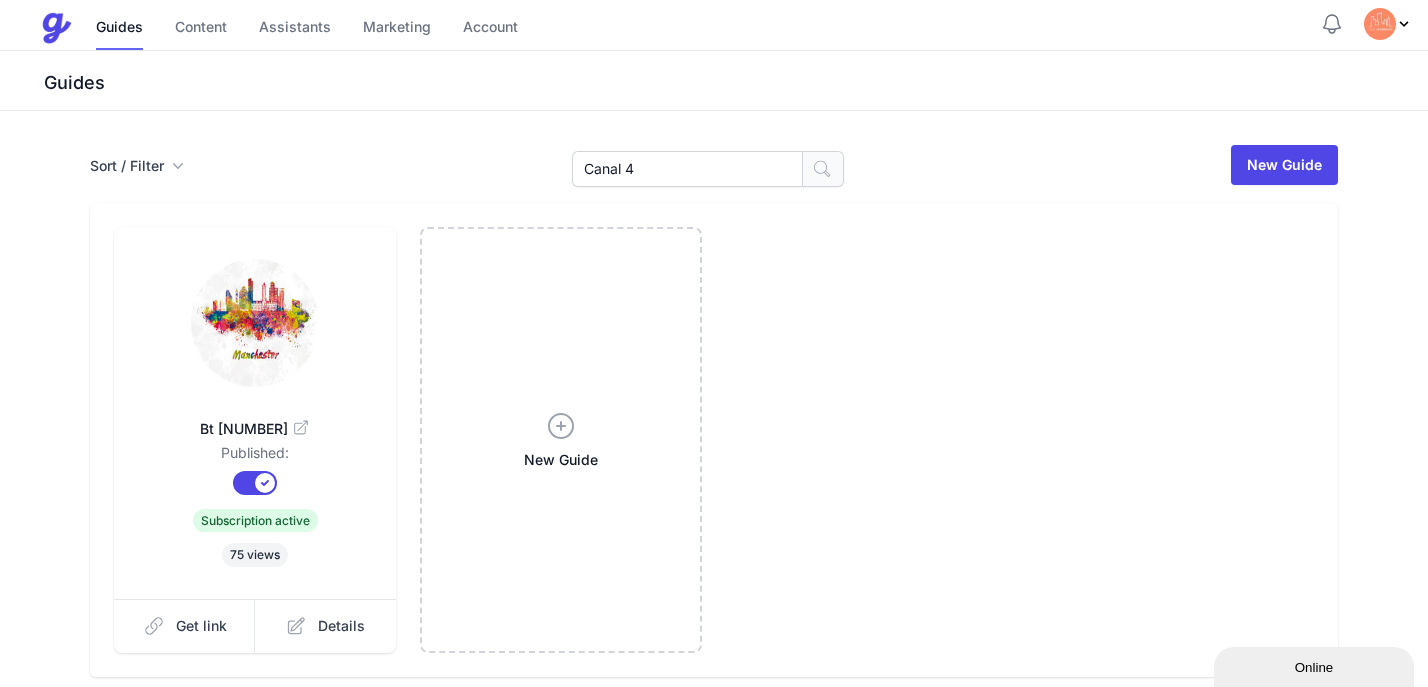 type on "Canal 4" 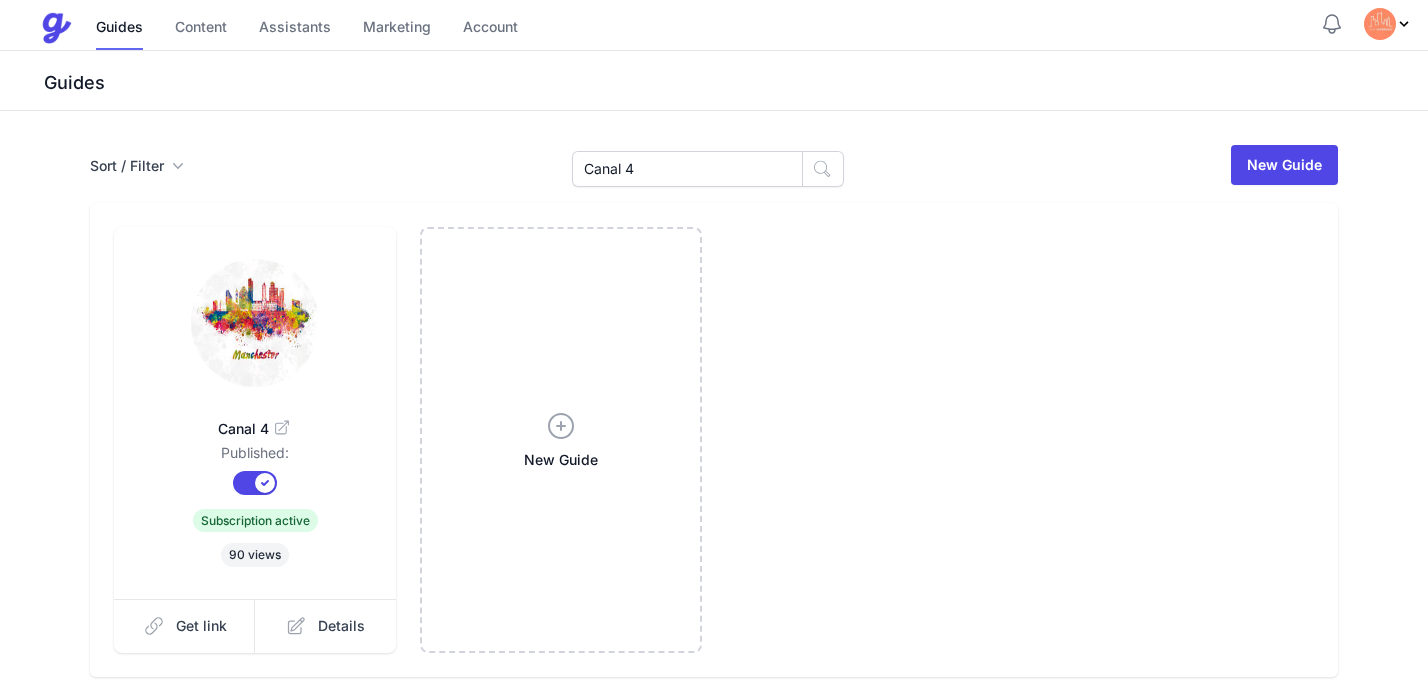 scroll, scrollTop: 0, scrollLeft: 0, axis: both 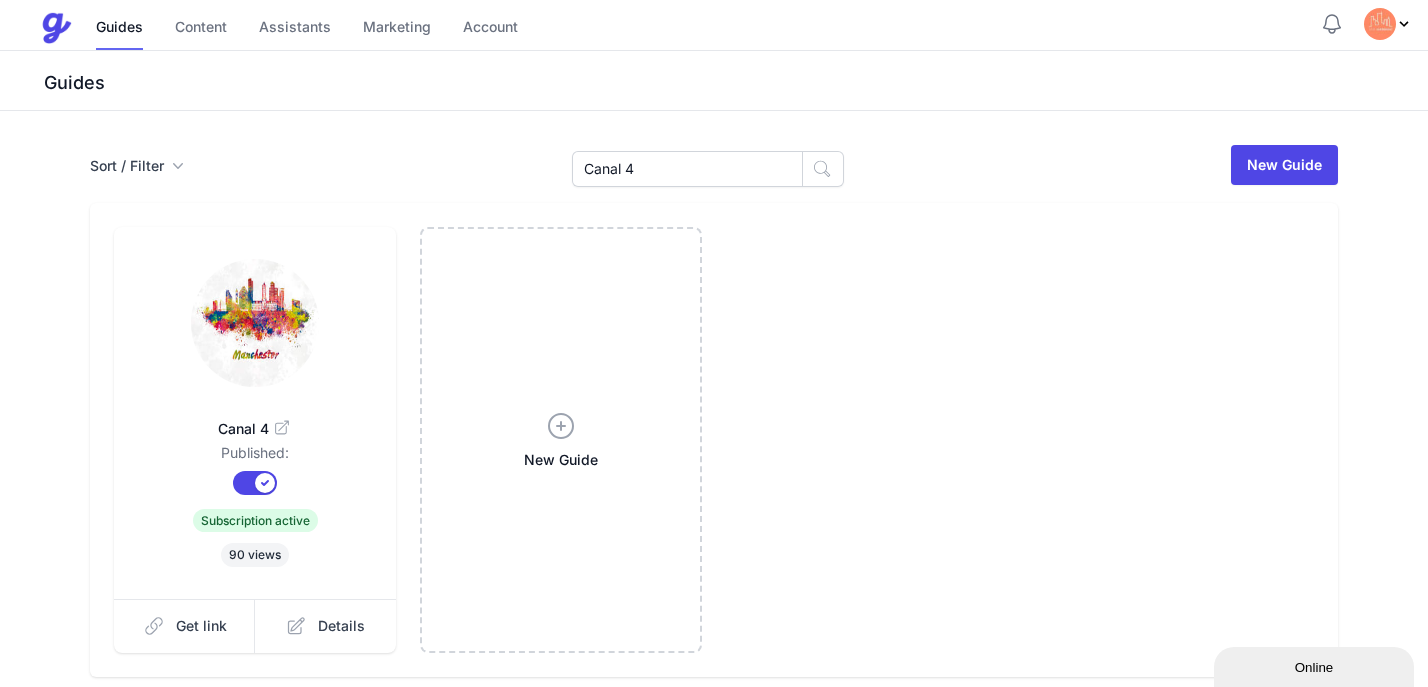 click 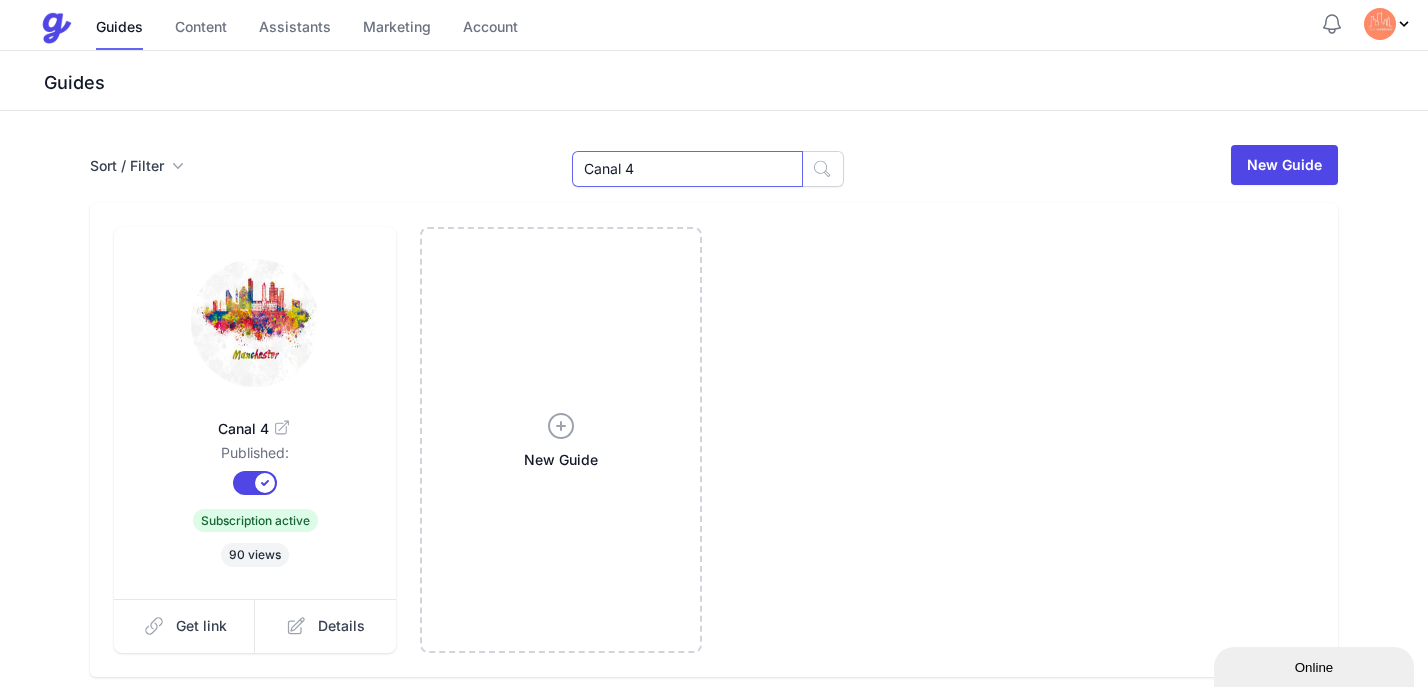 click on "Canal 4" at bounding box center (687, 169) 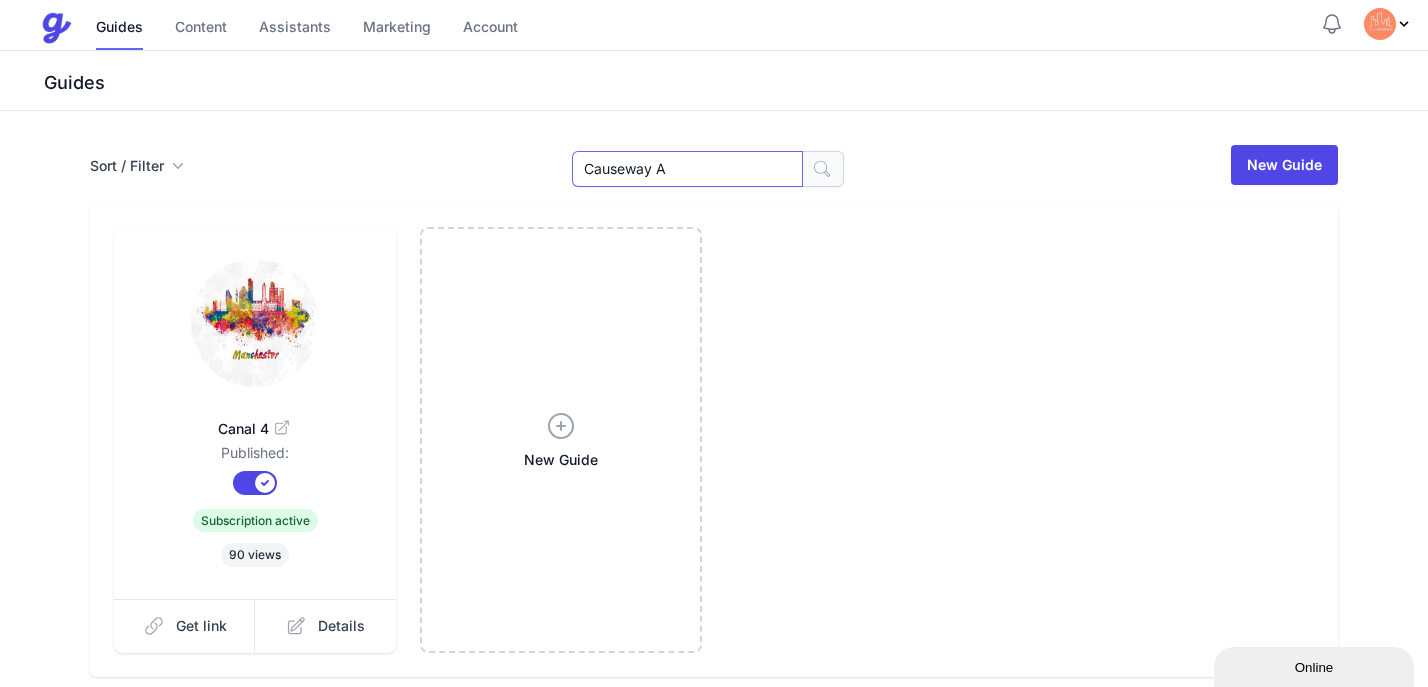 type on "[LOCATION] A" 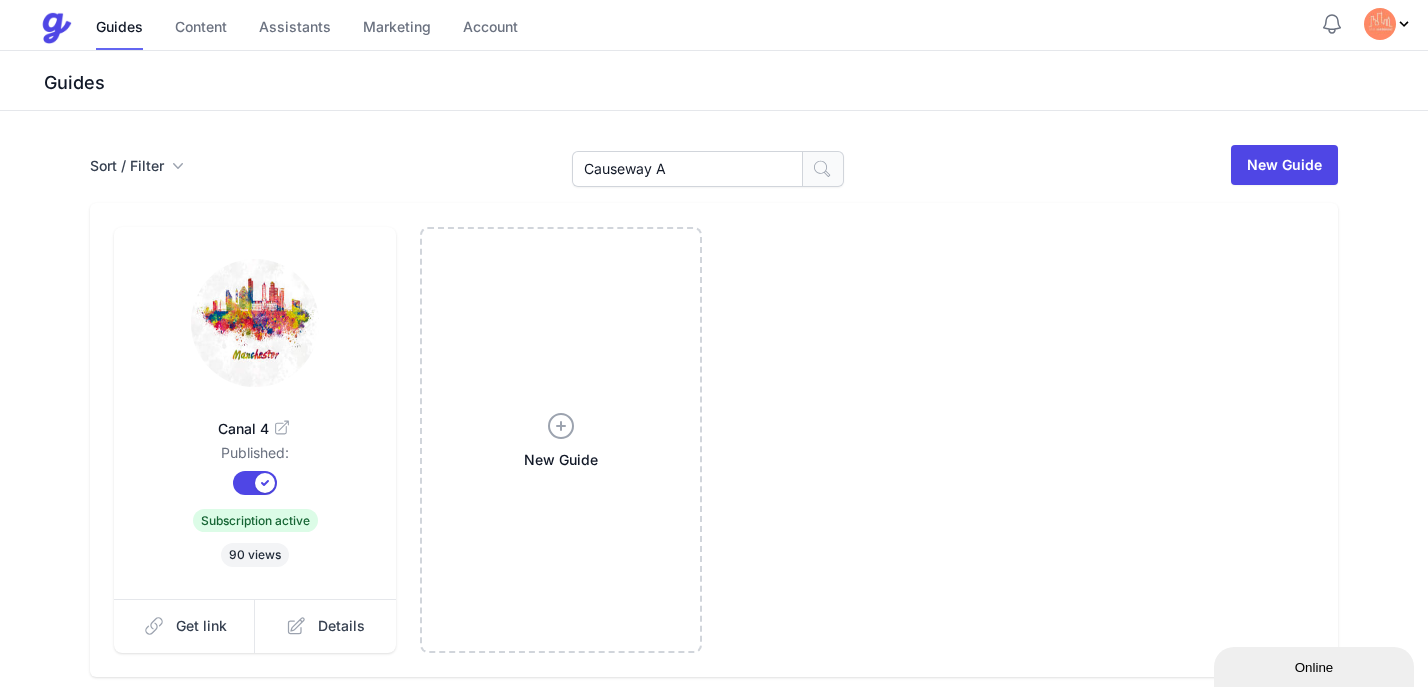 click 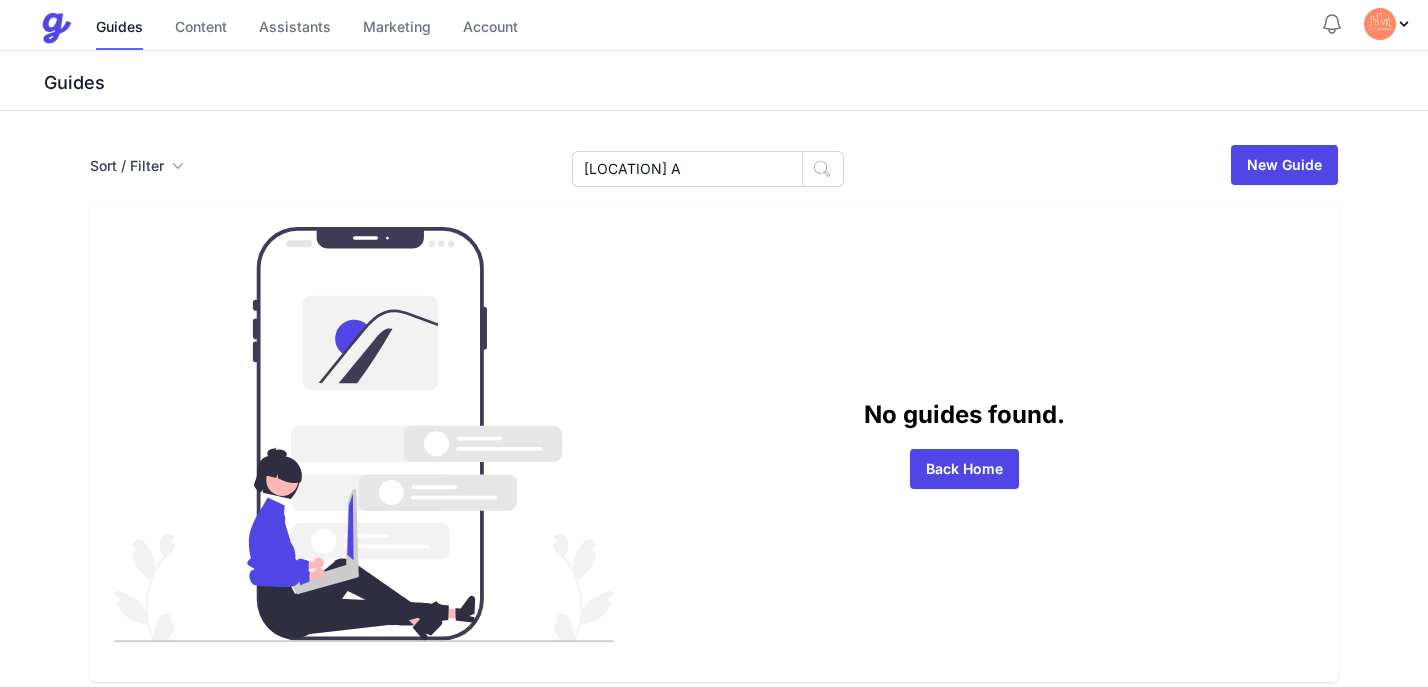 scroll, scrollTop: 0, scrollLeft: 0, axis: both 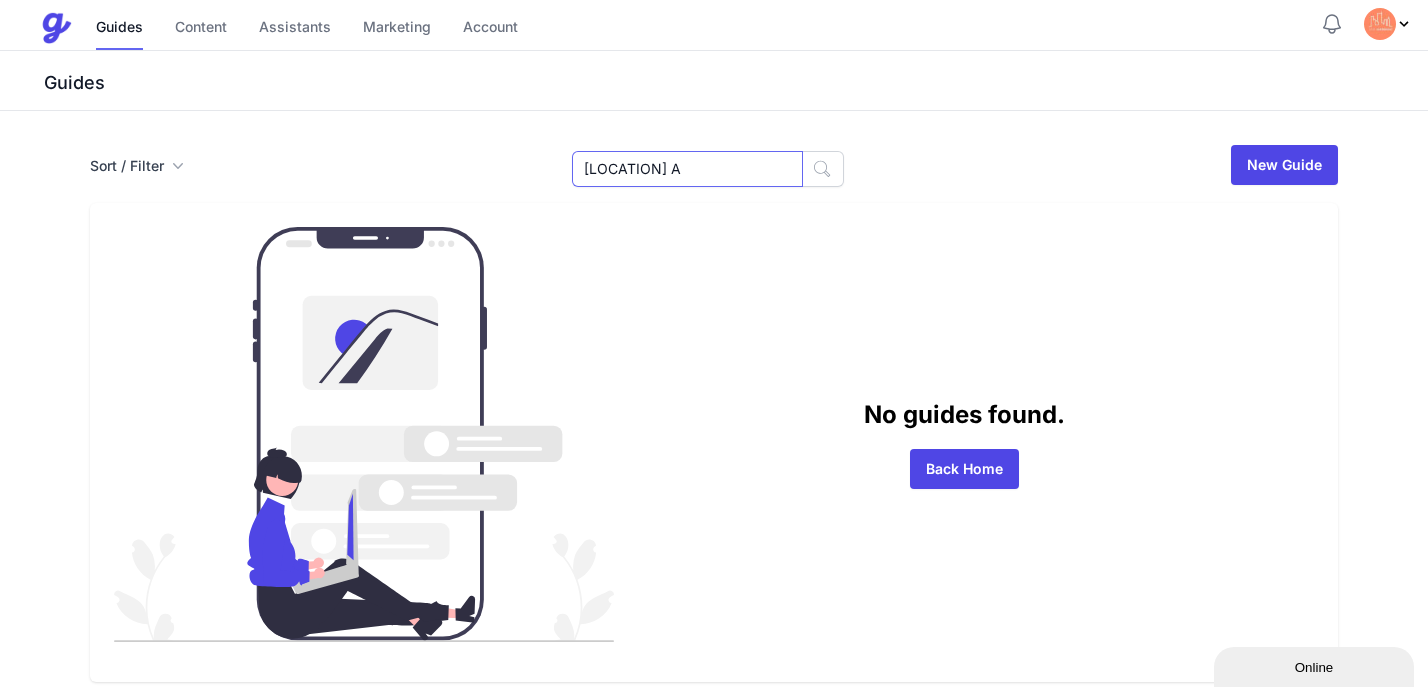 click on "[LOCATION] A" at bounding box center (687, 169) 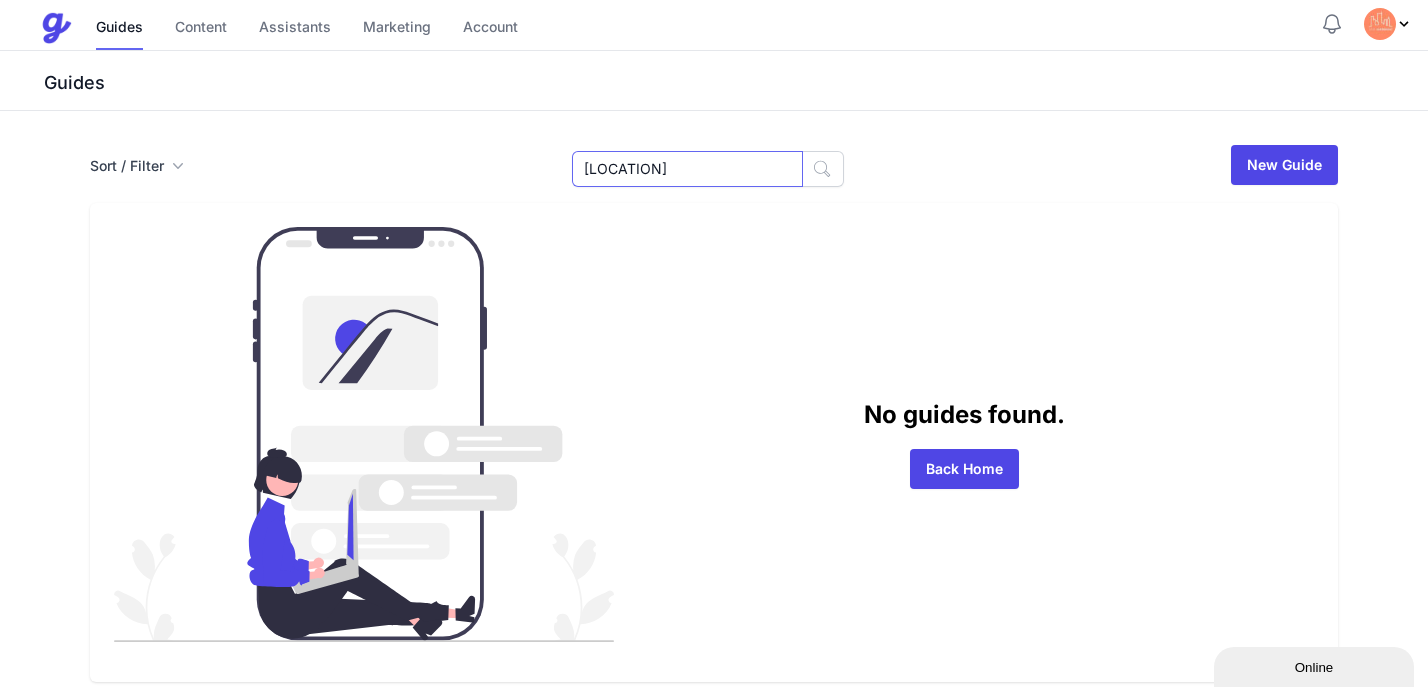 type on "[LOCATION]" 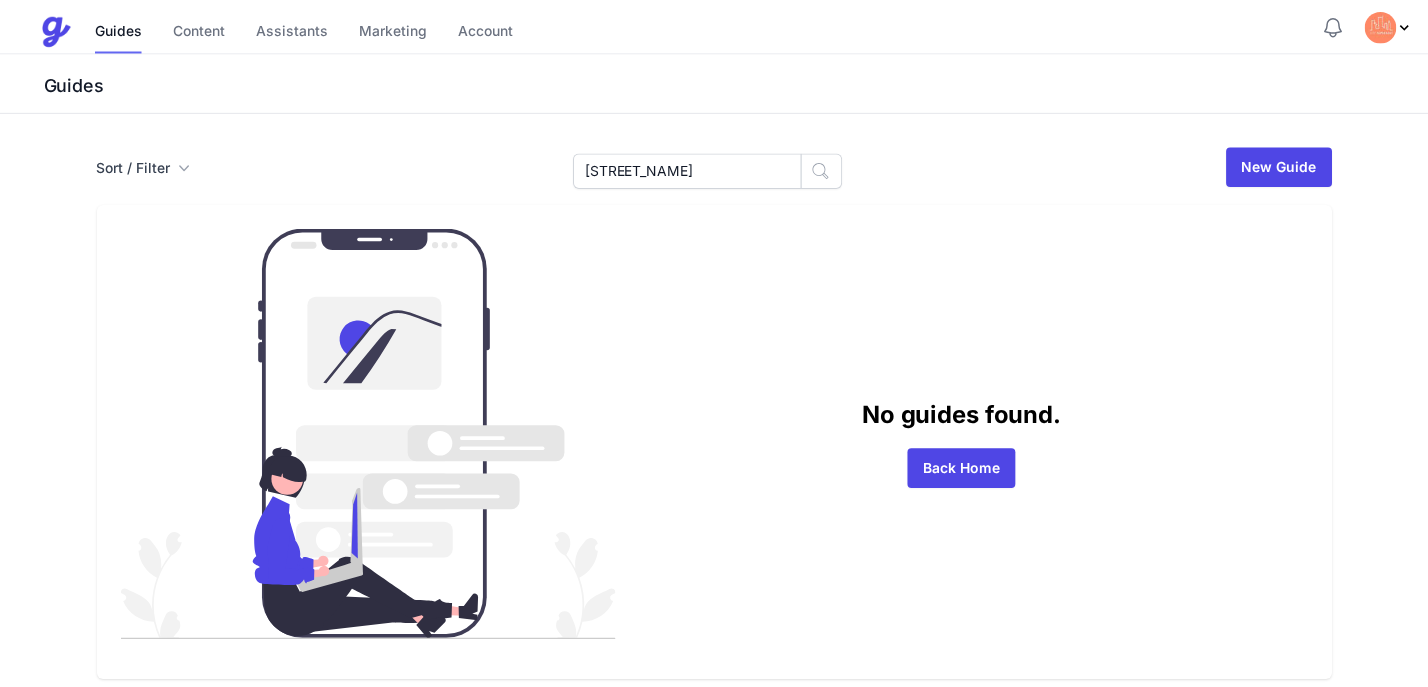 scroll, scrollTop: 0, scrollLeft: 0, axis: both 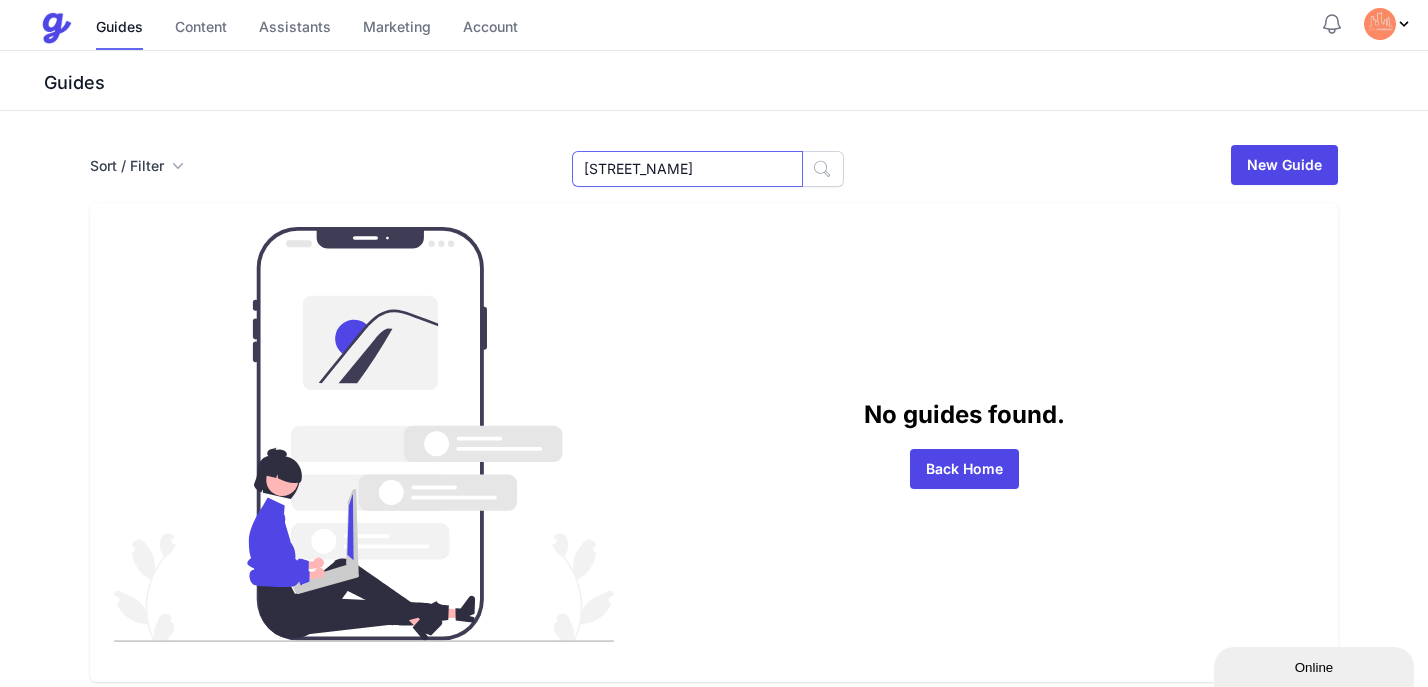 click on "[STREET_NAME]" at bounding box center [687, 169] 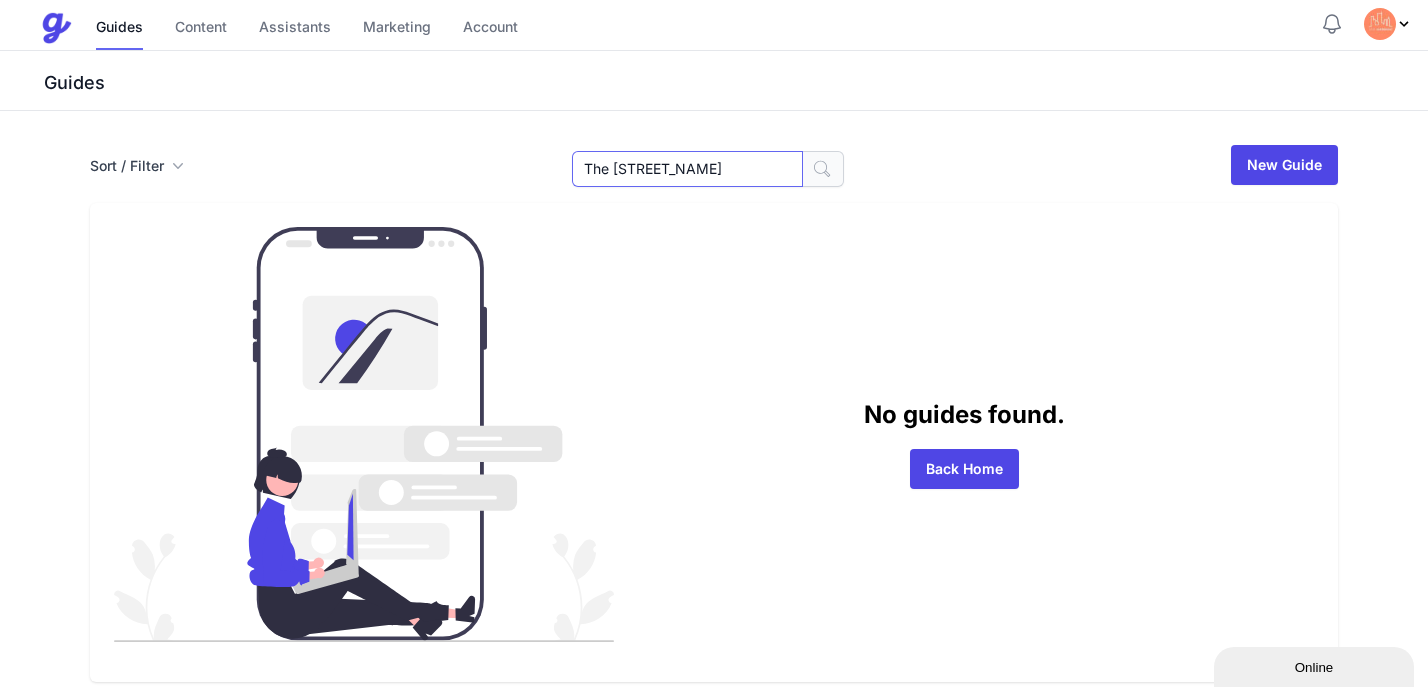 type on "The Causeway" 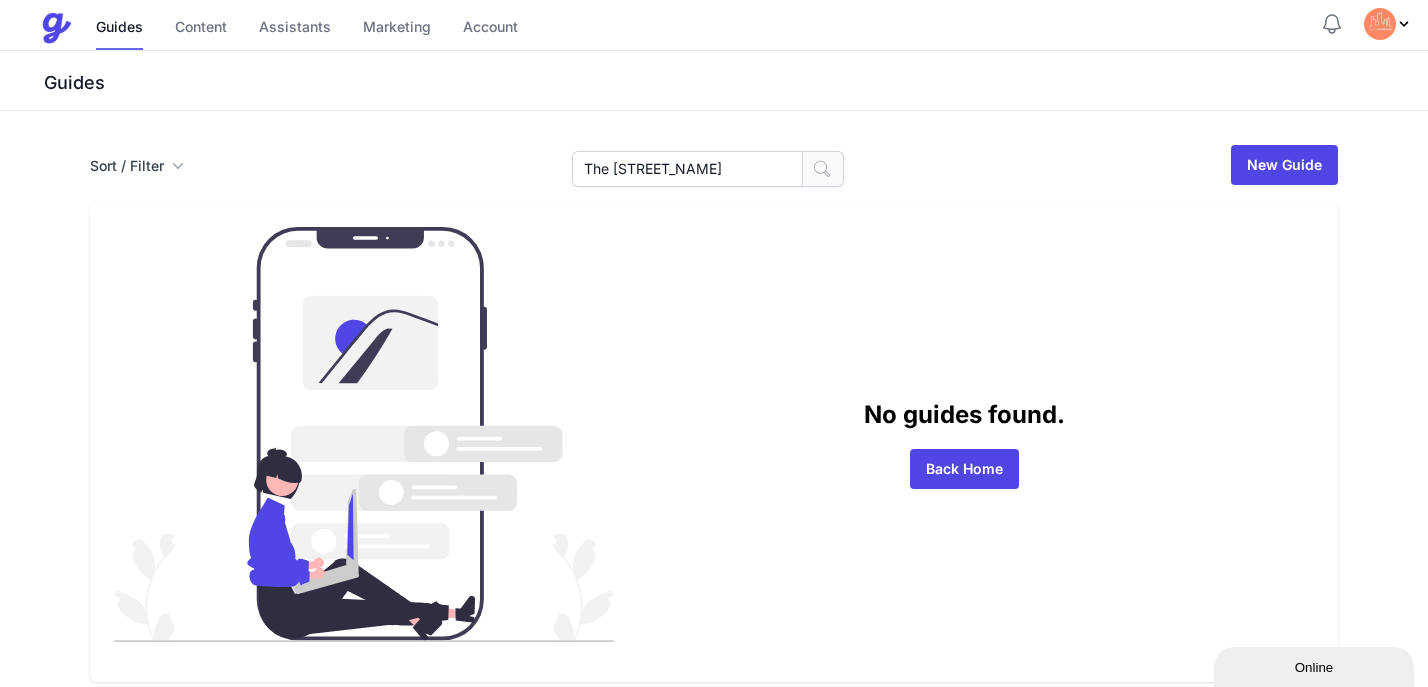 click 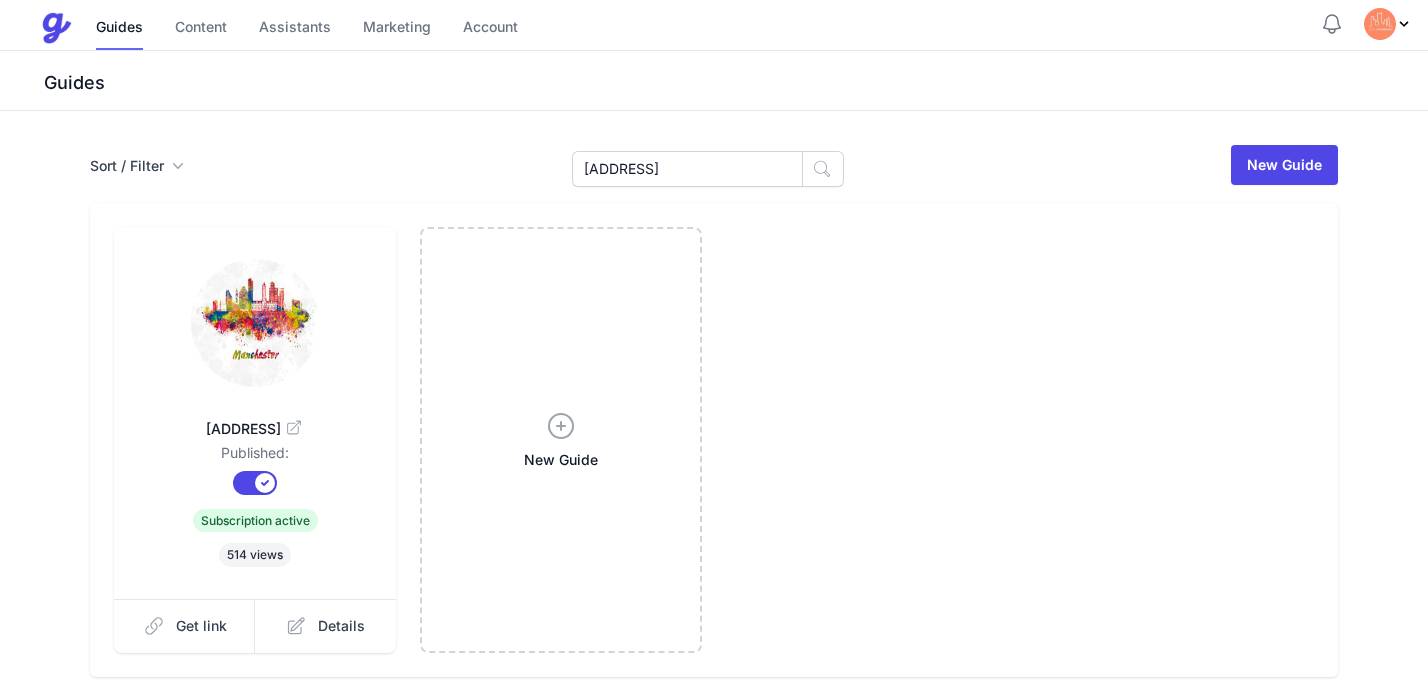 scroll, scrollTop: 0, scrollLeft: 0, axis: both 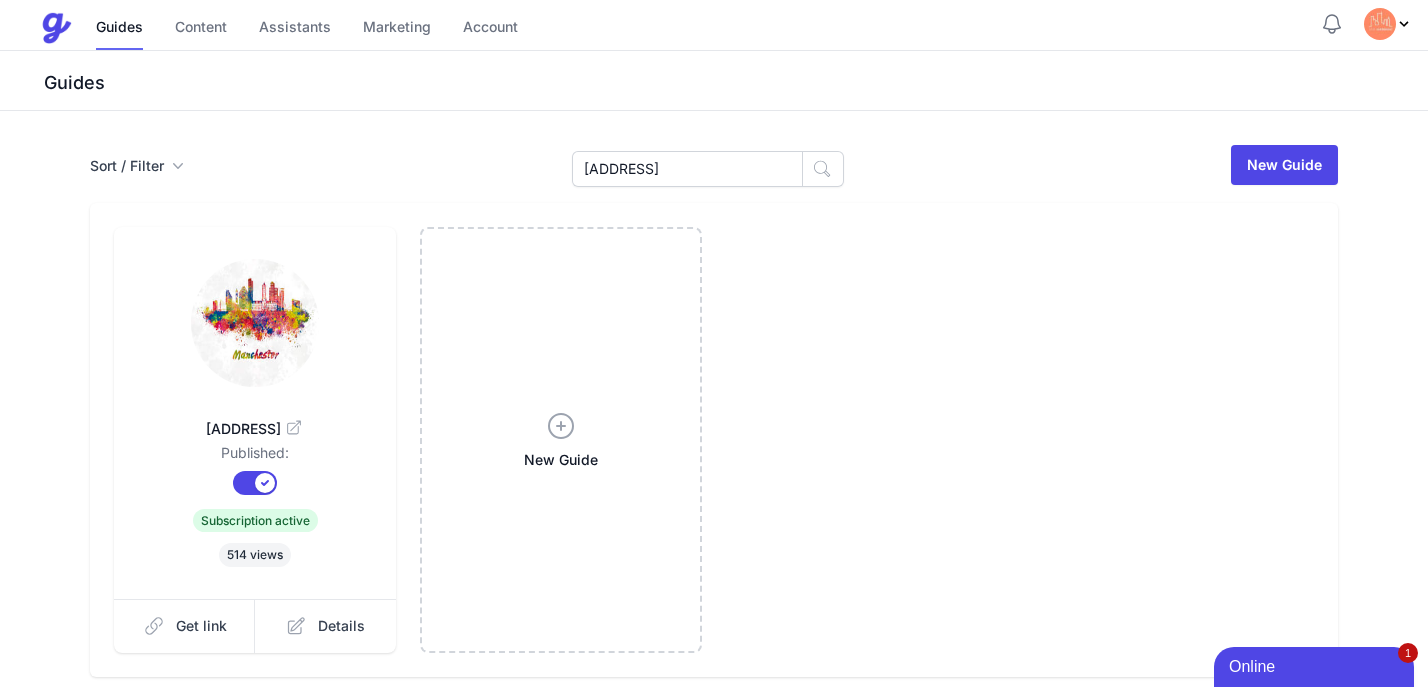 click 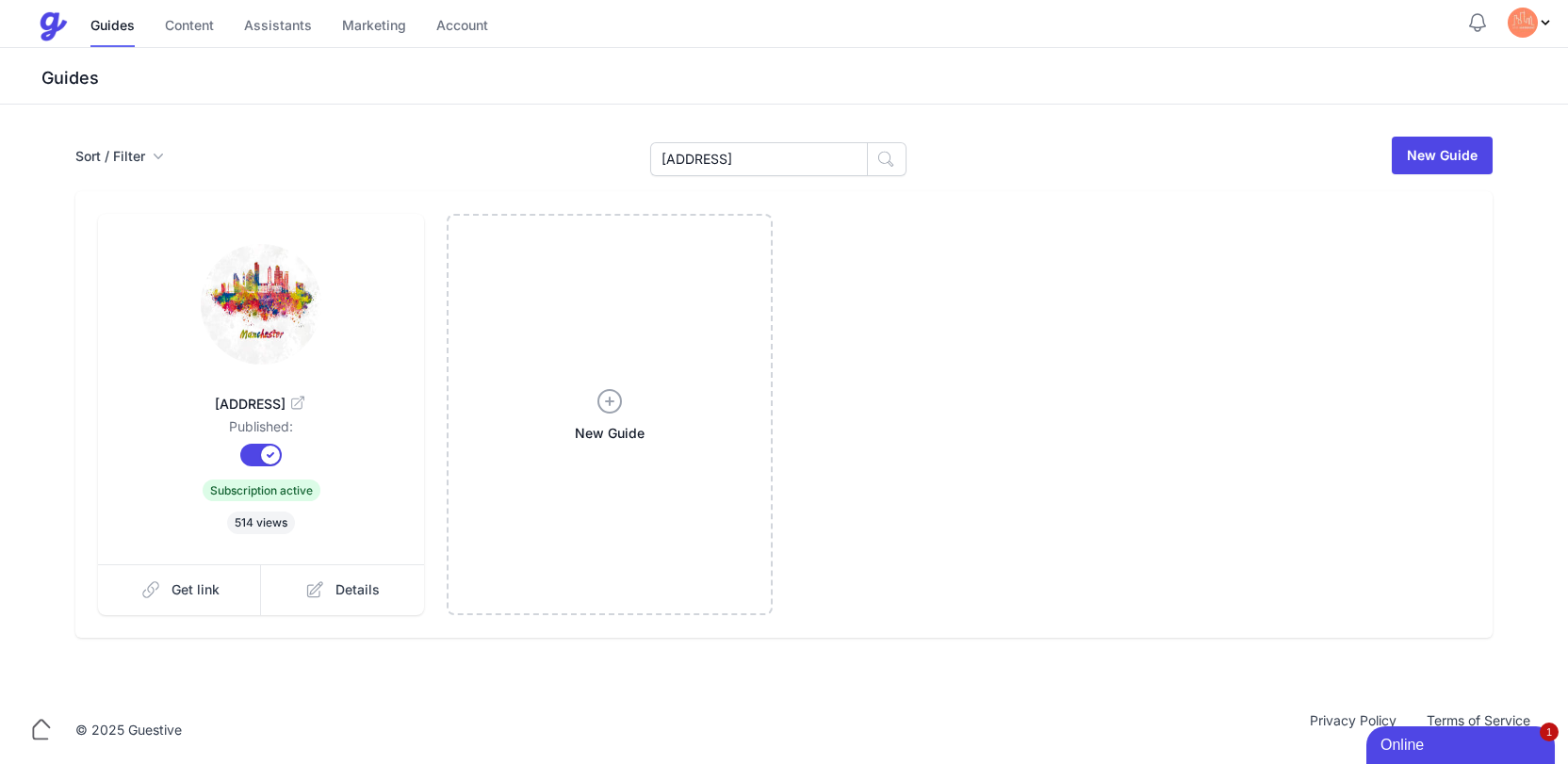 click 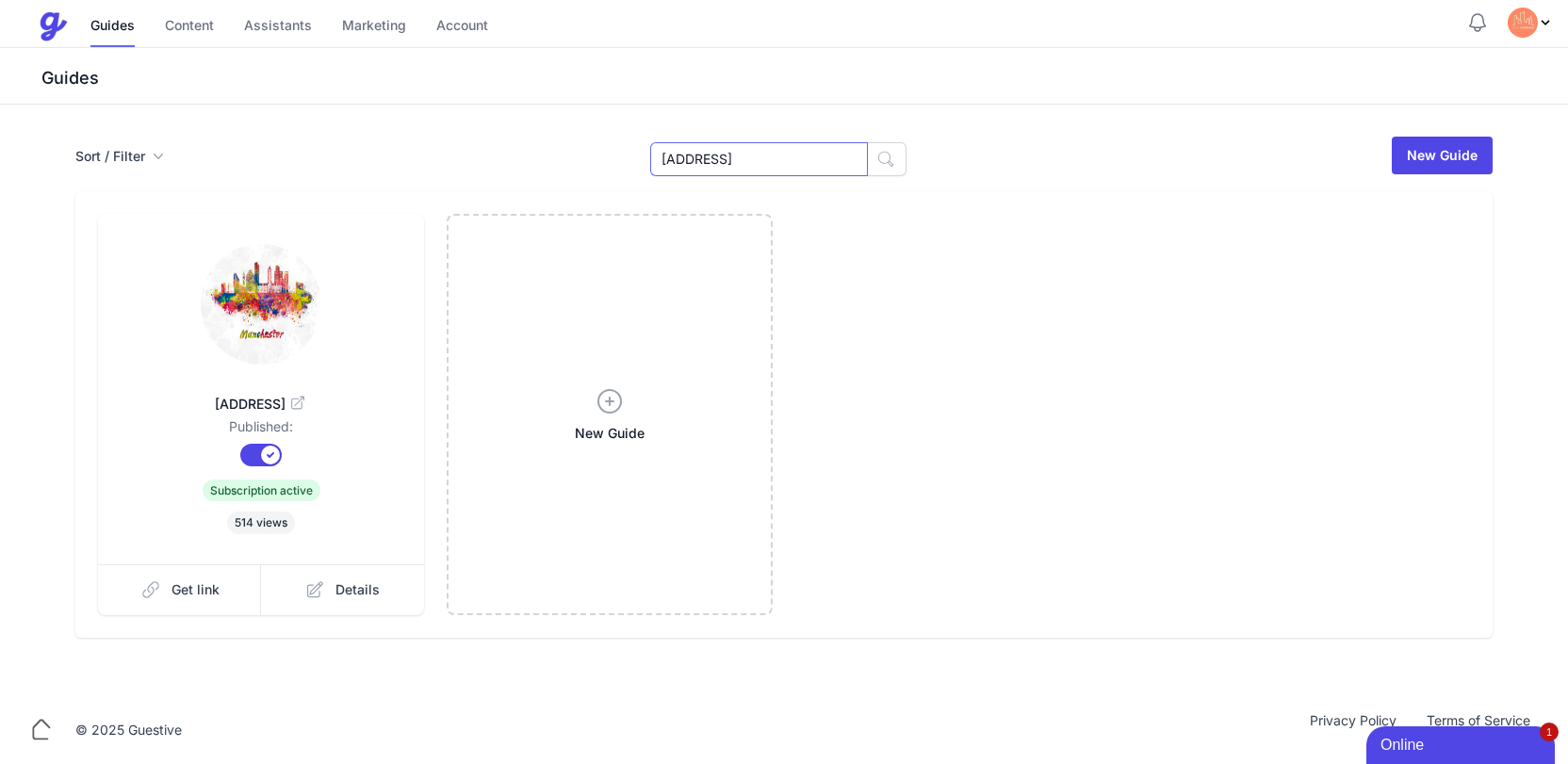 click on "The Causeway" at bounding box center [759, 159] 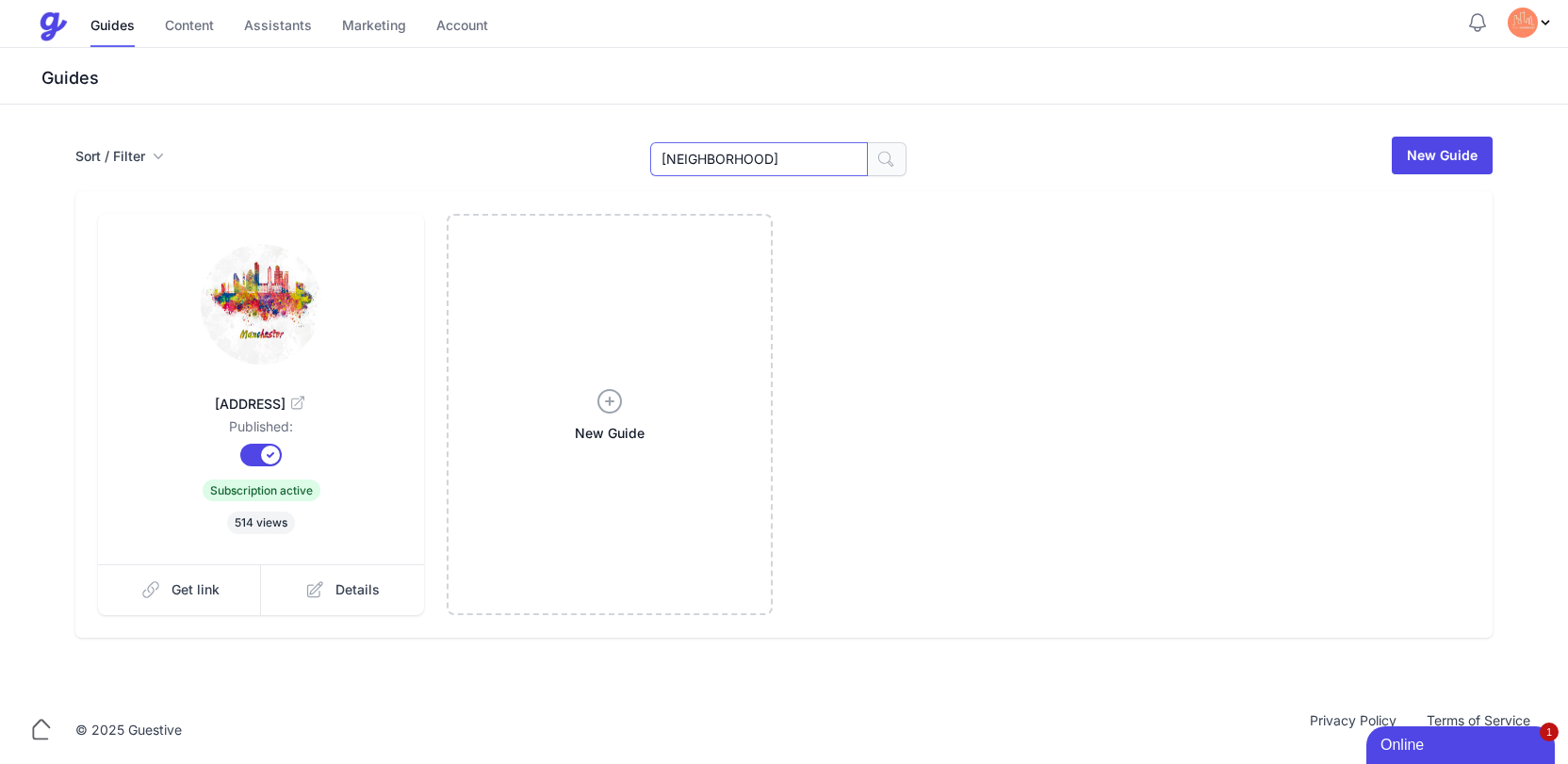 type on "[AREA]" 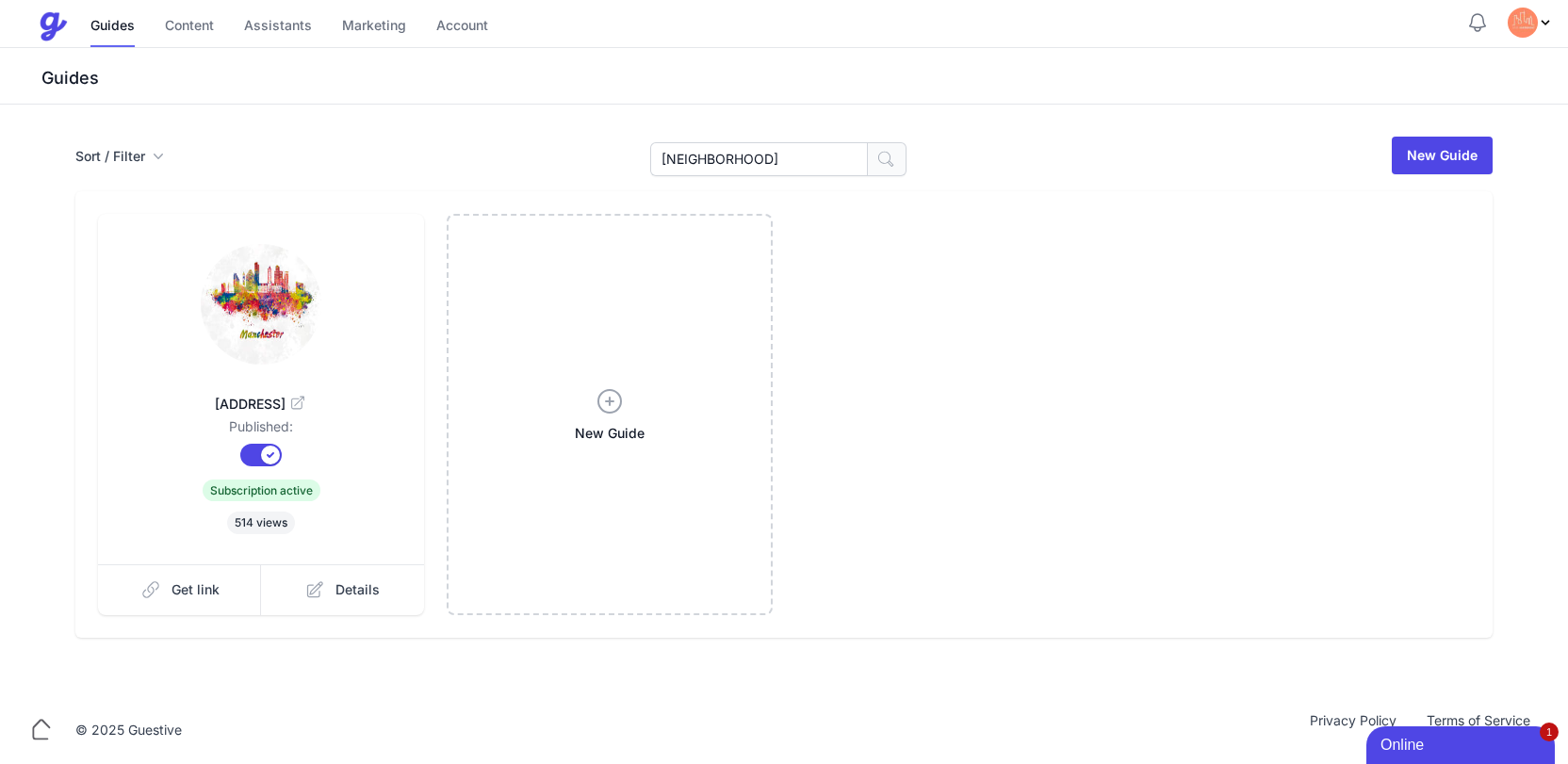 click 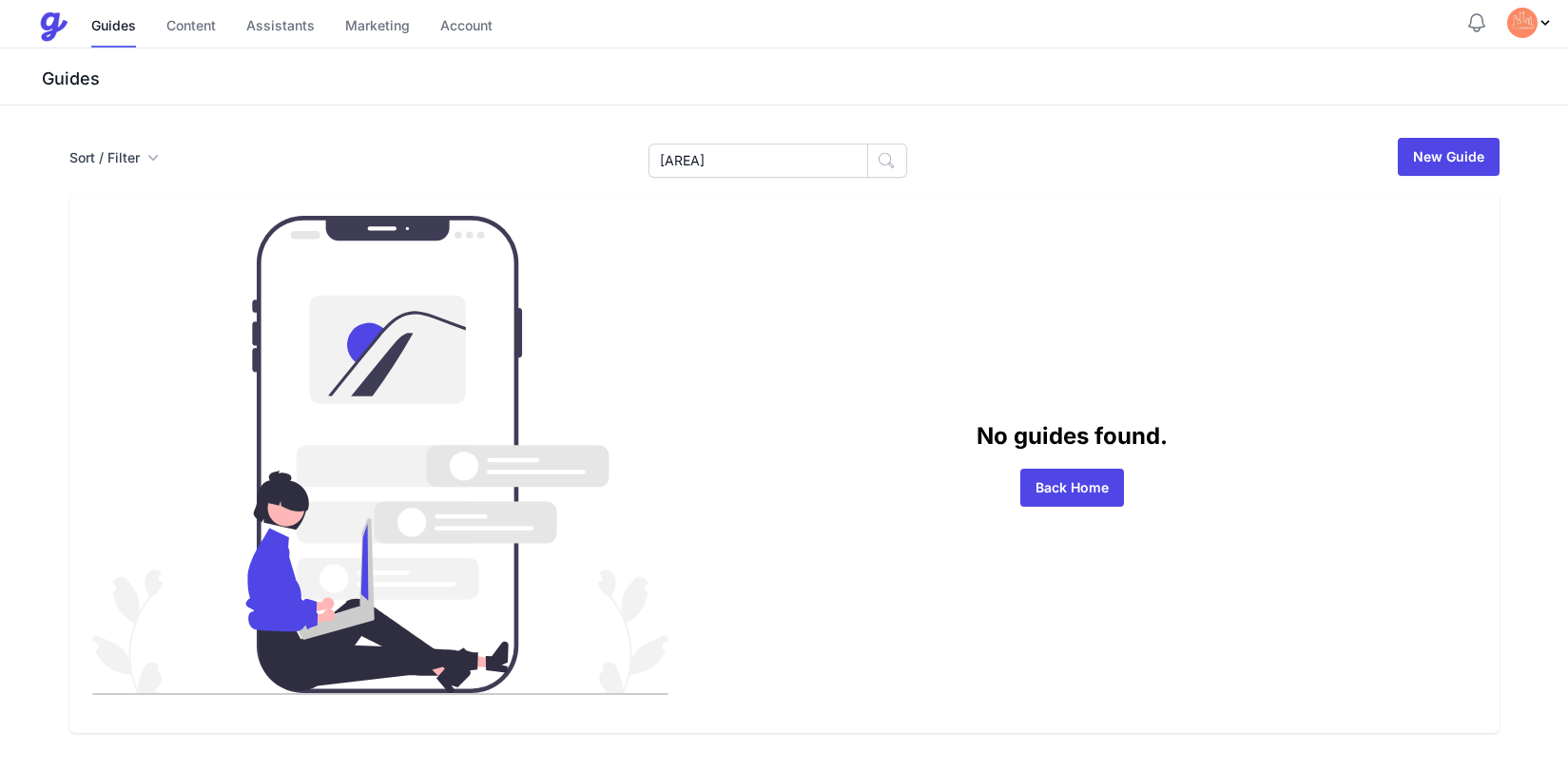 scroll, scrollTop: 0, scrollLeft: 0, axis: both 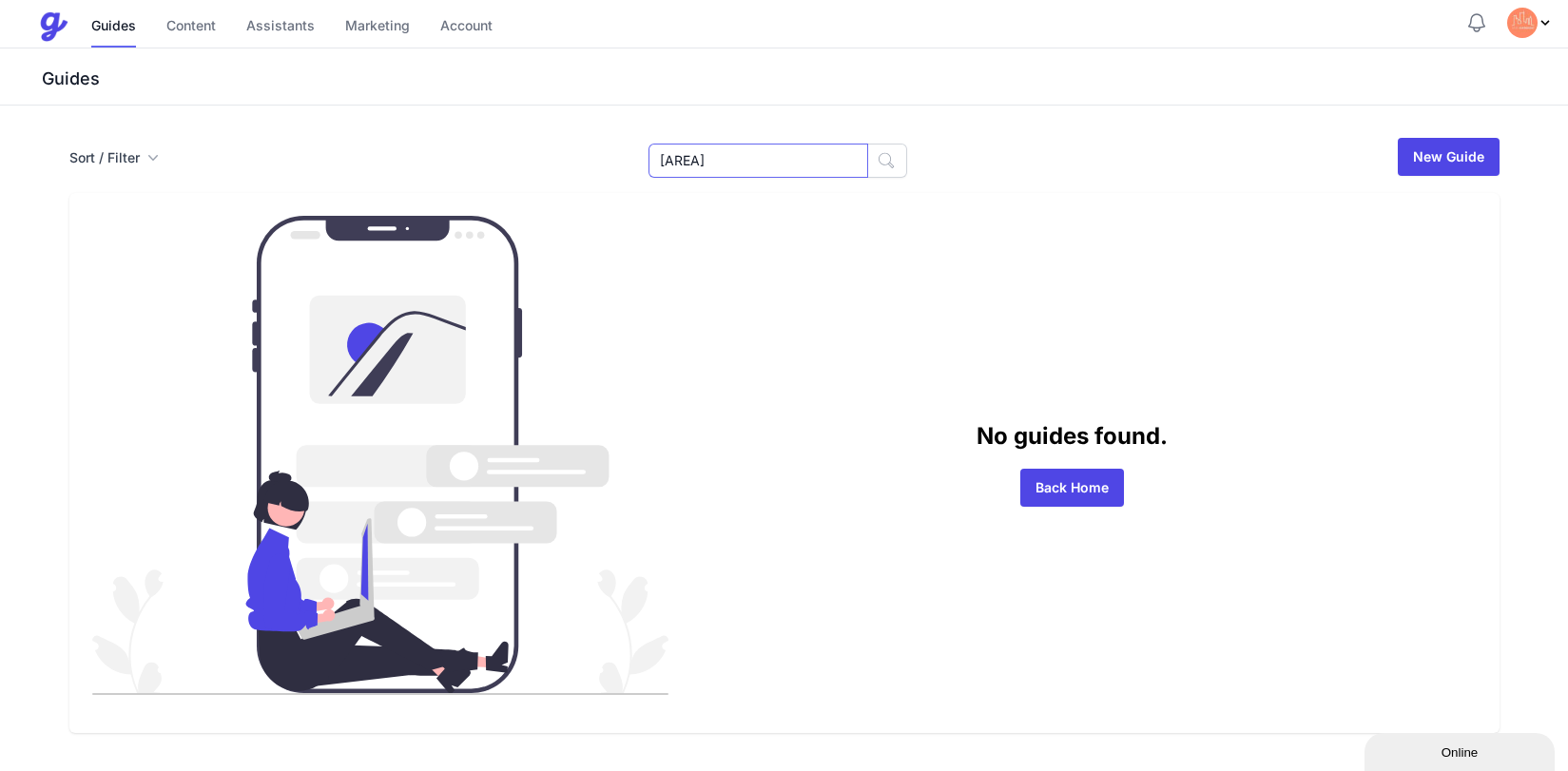 click on "[AREA]" at bounding box center (758, 161) 